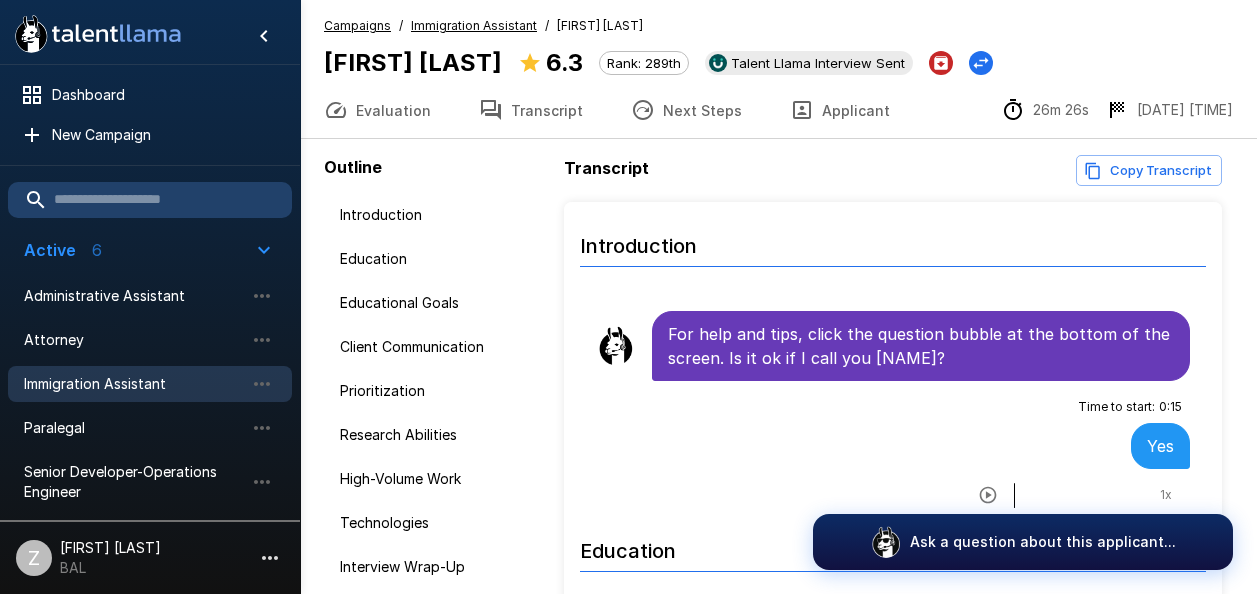 scroll, scrollTop: 0, scrollLeft: 0, axis: both 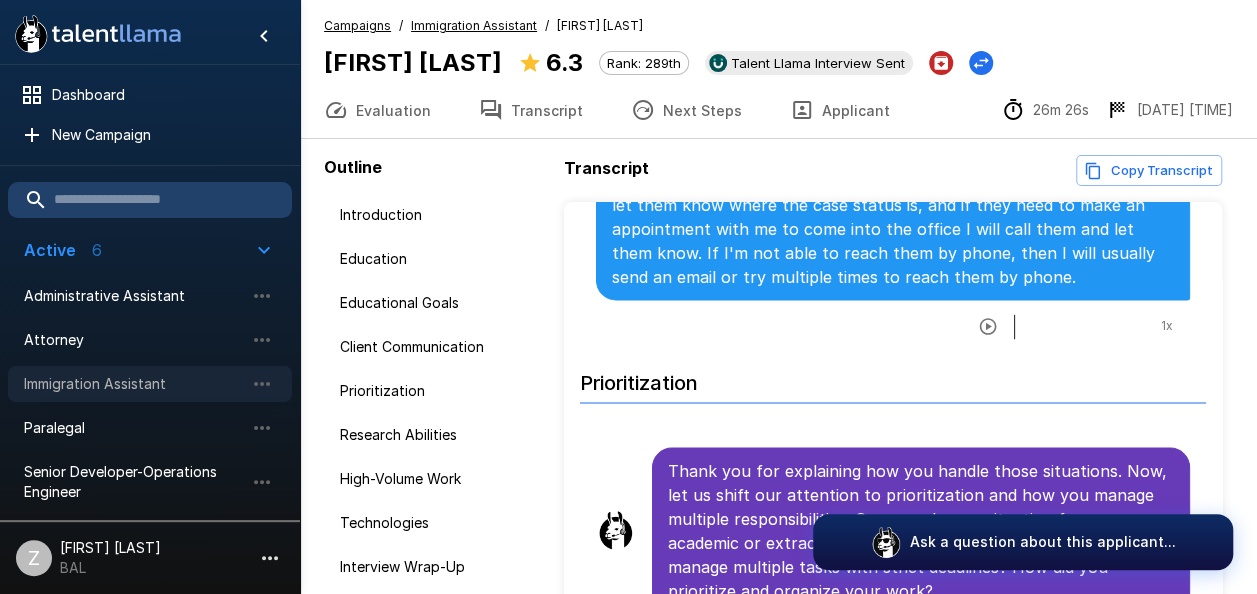 click on "Immigration Assistant" at bounding box center [134, 384] 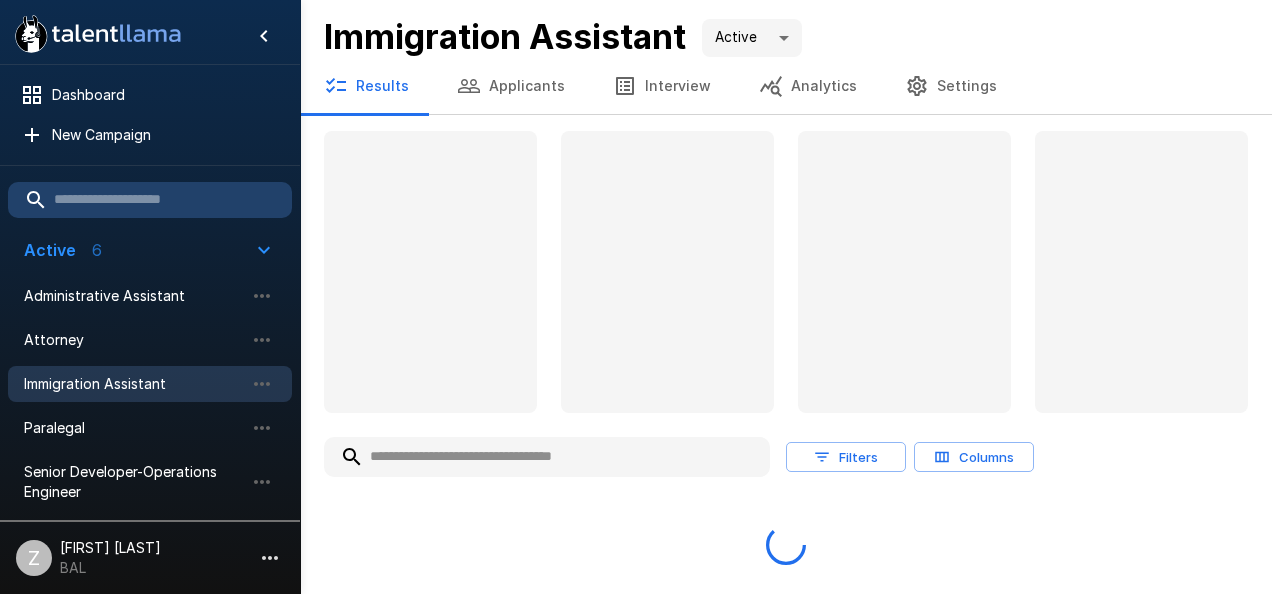 click on "Applicants" at bounding box center (511, 86) 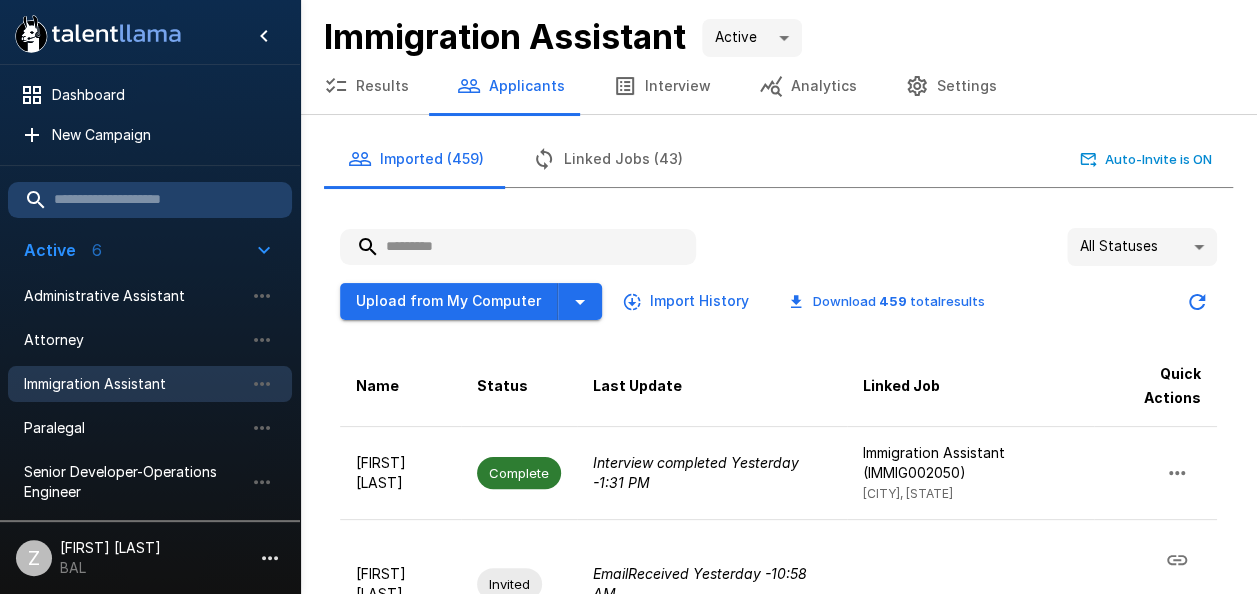 paste on "**********" 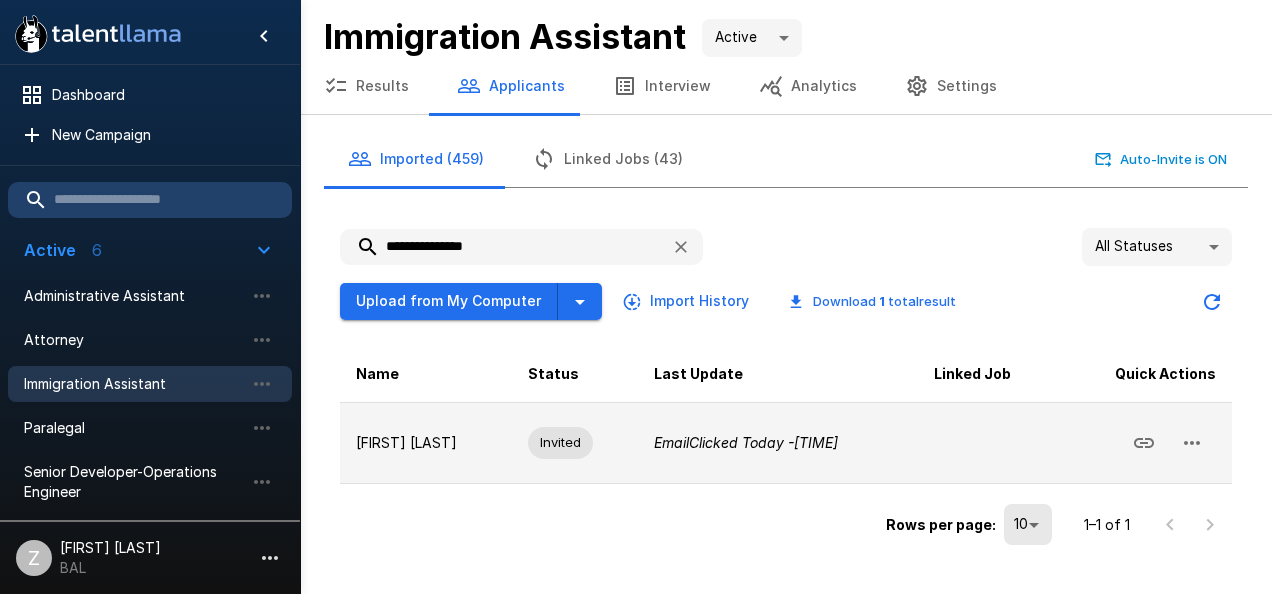 type on "**********" 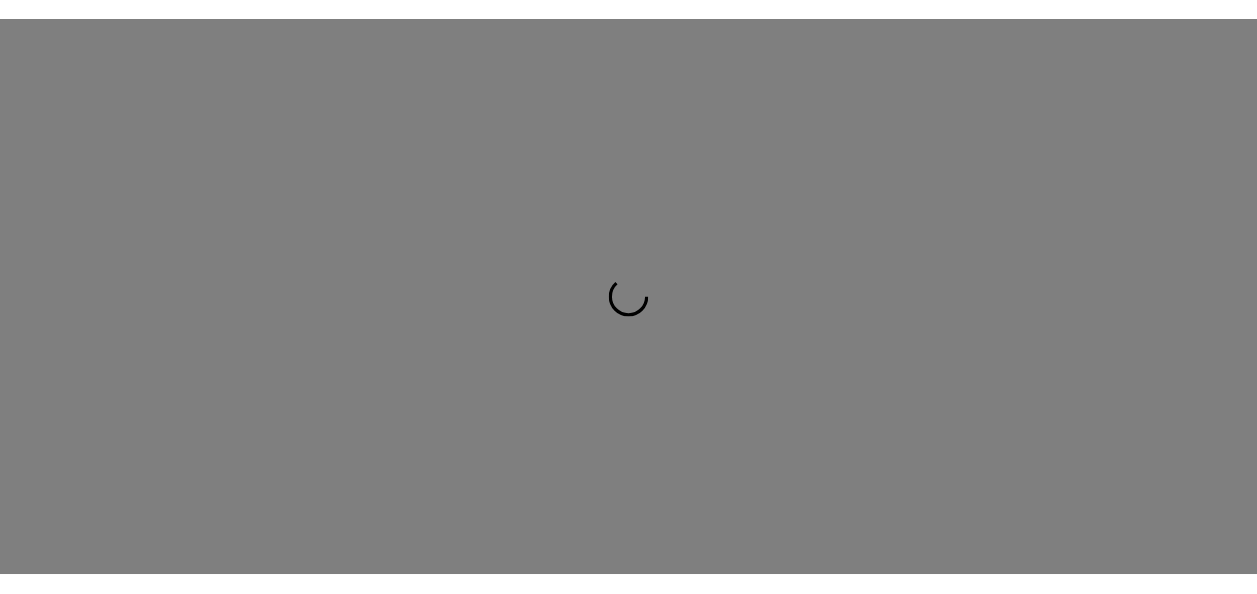 scroll, scrollTop: 0, scrollLeft: 0, axis: both 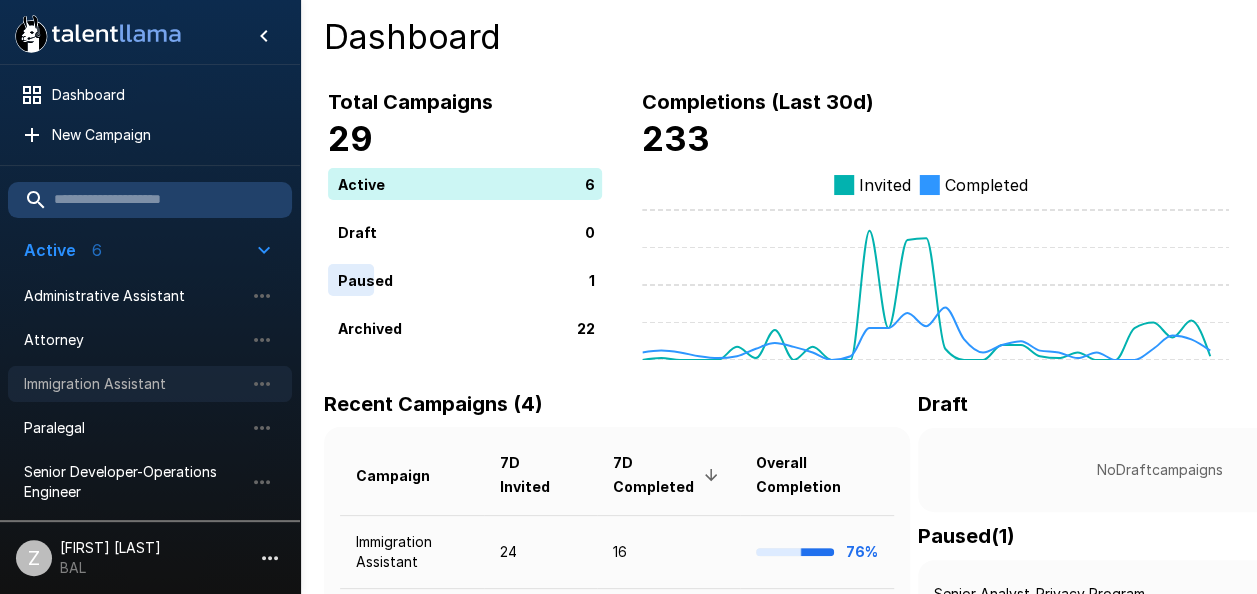 click on "Immigration Assistant" at bounding box center [134, 384] 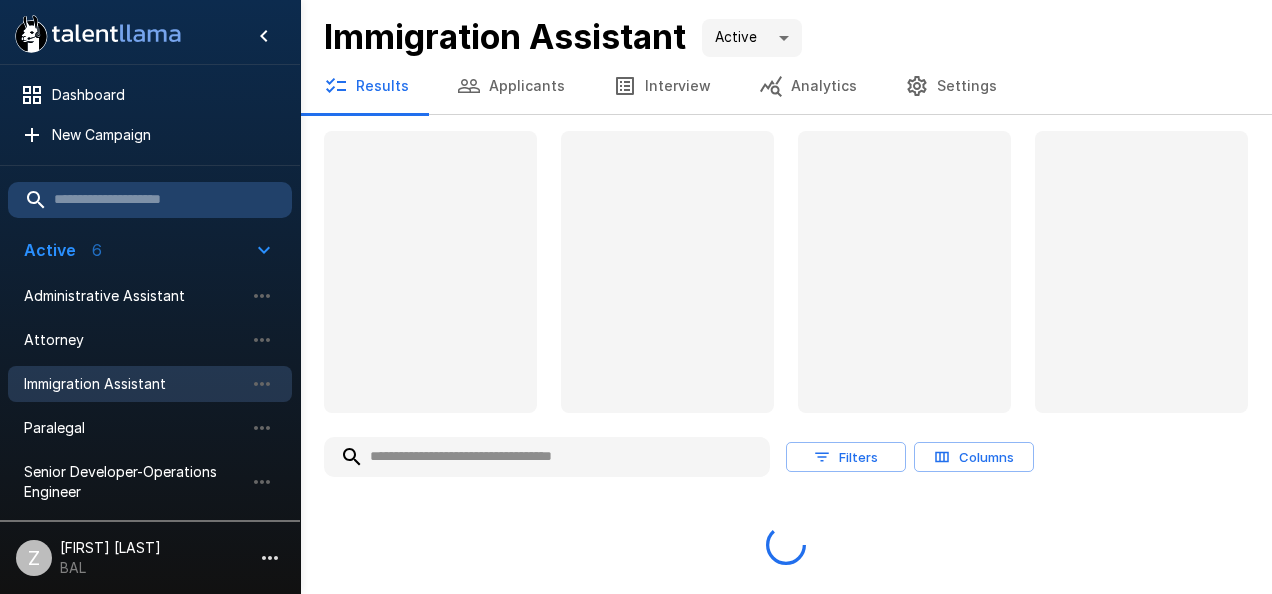 click on "Applicants" at bounding box center (511, 86) 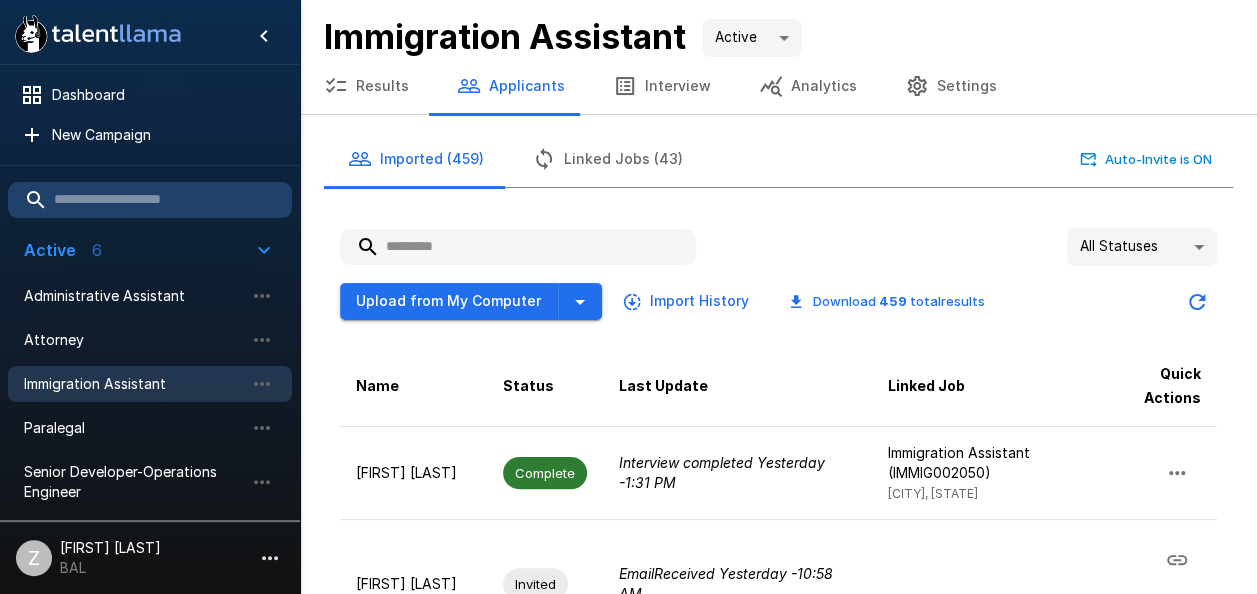 paste on "**********" 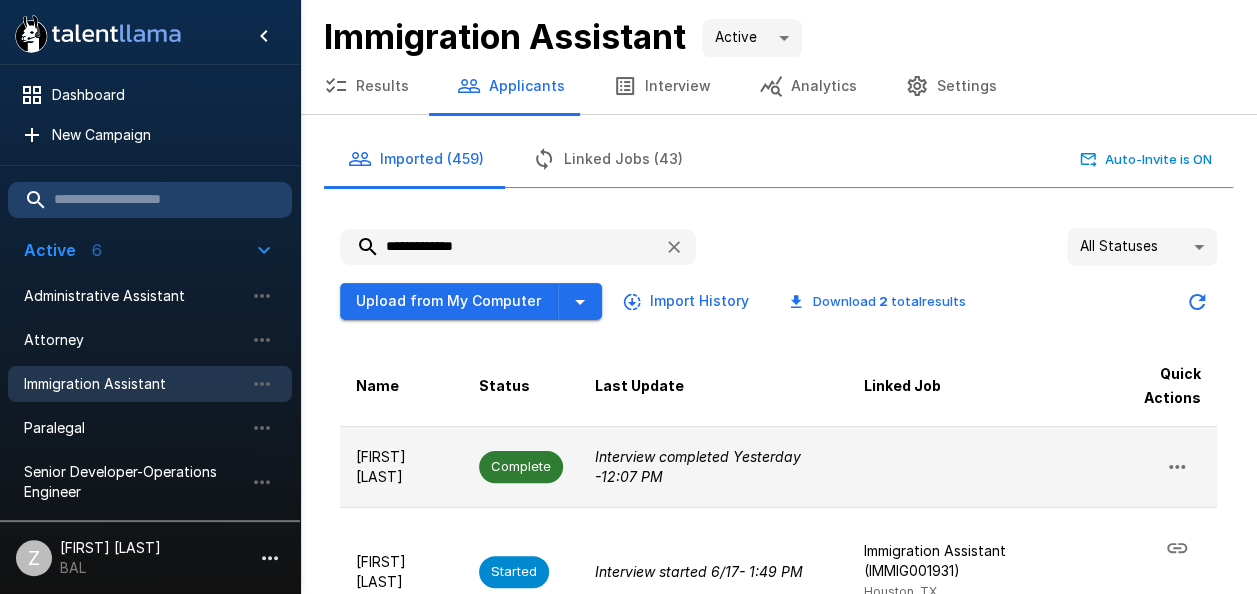 scroll, scrollTop: 123, scrollLeft: 0, axis: vertical 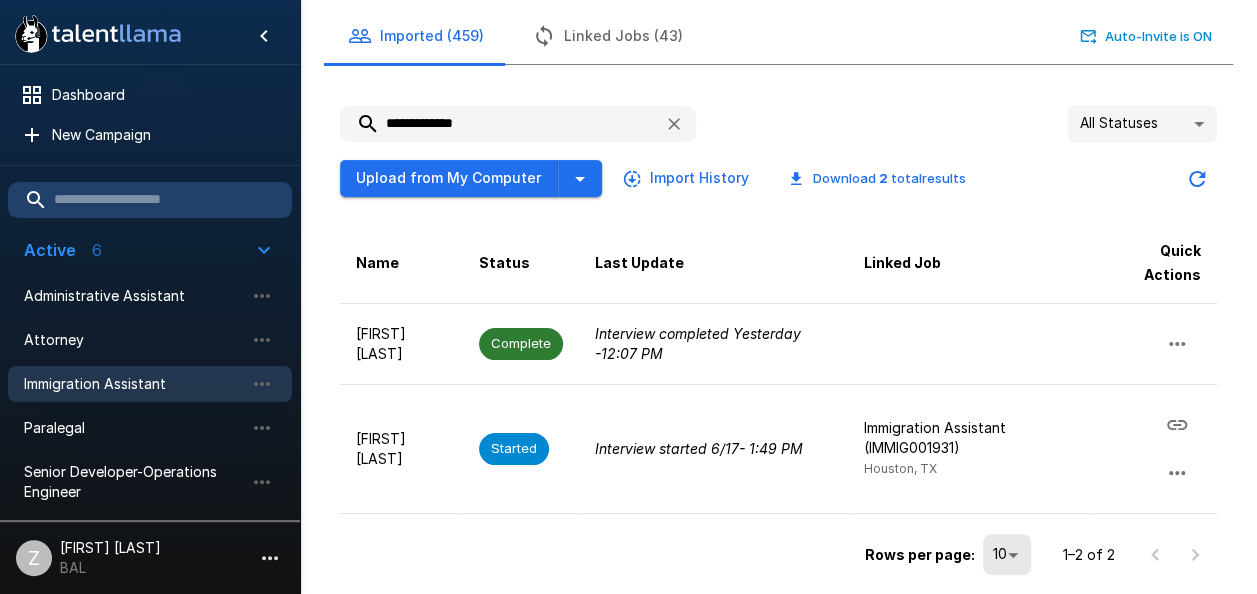 type on "**********" 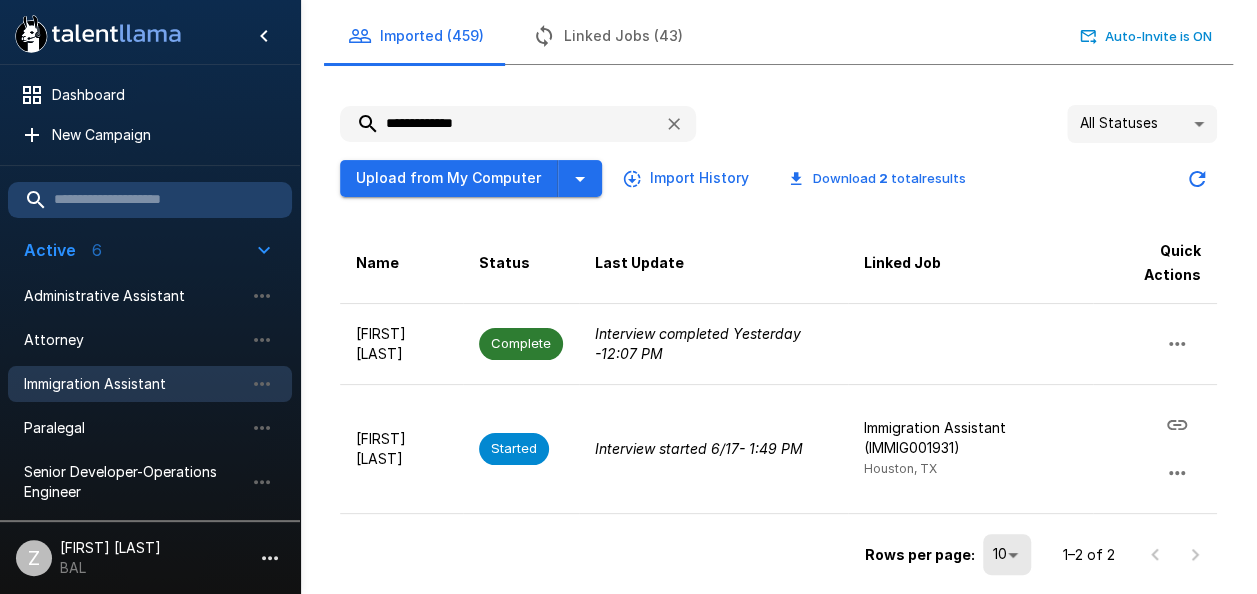 click on "Immigration Assistant" at bounding box center [134, 384] 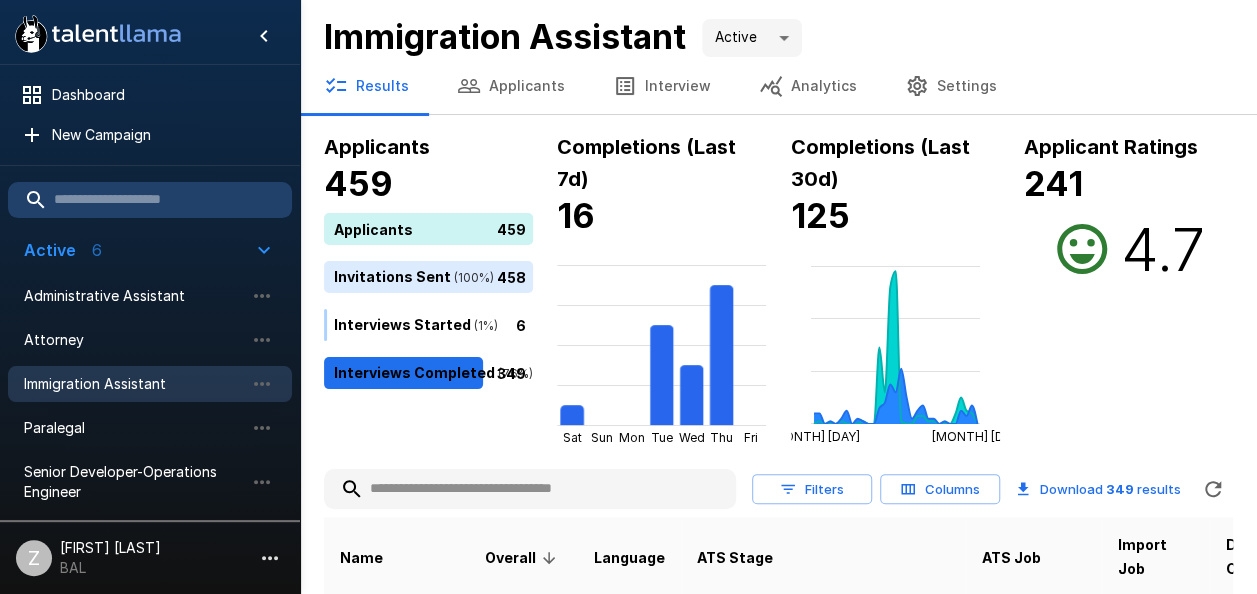scroll, scrollTop: 0, scrollLeft: 0, axis: both 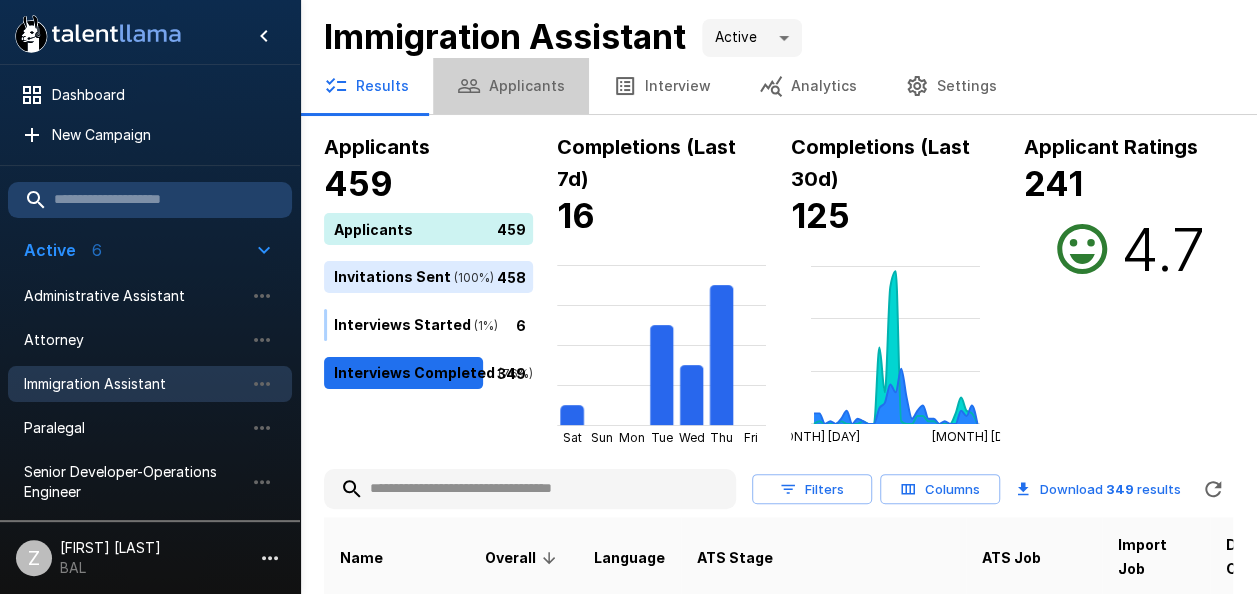click on "Applicants" at bounding box center (511, 86) 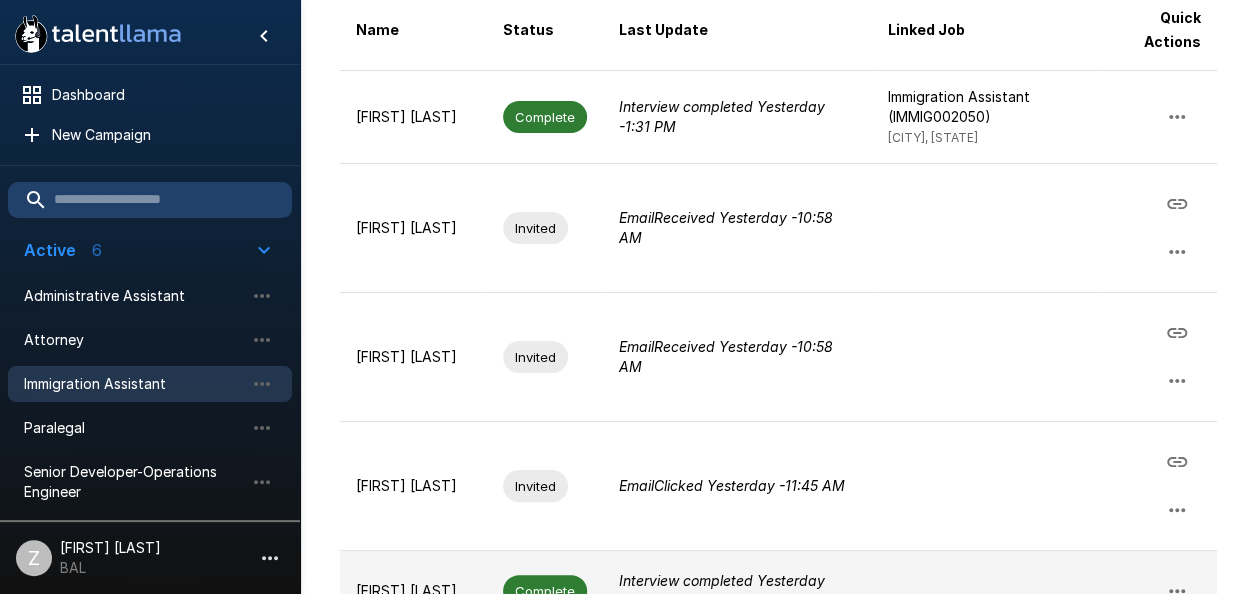 scroll, scrollTop: 900, scrollLeft: 0, axis: vertical 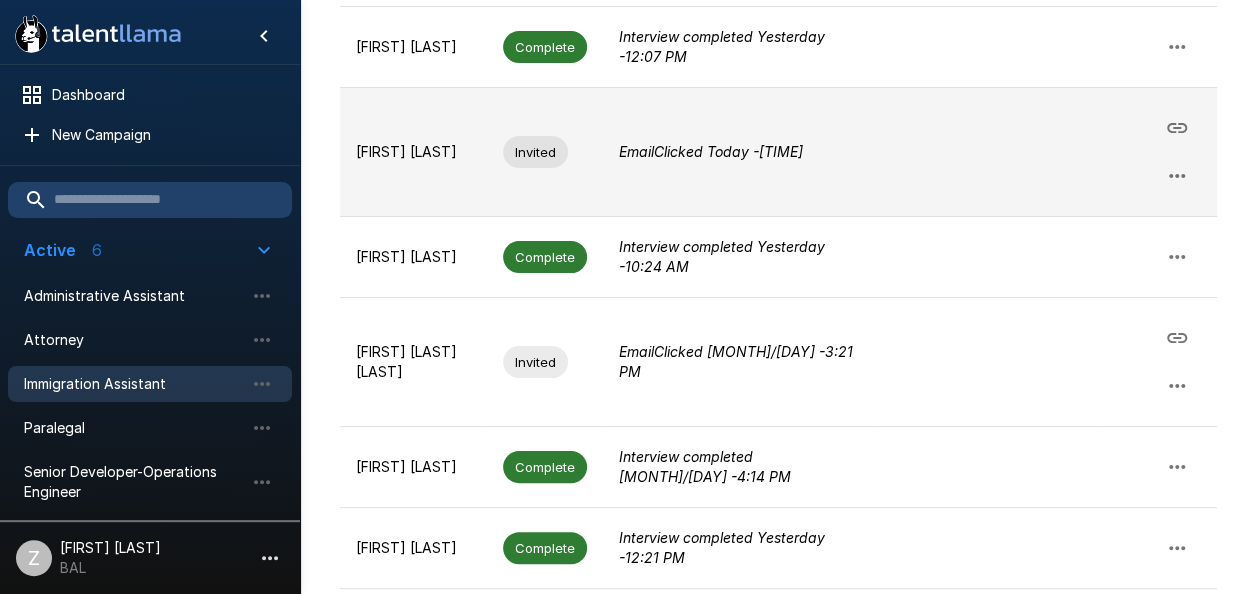 click on "[FIRST] [LAST]" at bounding box center [413, 152] 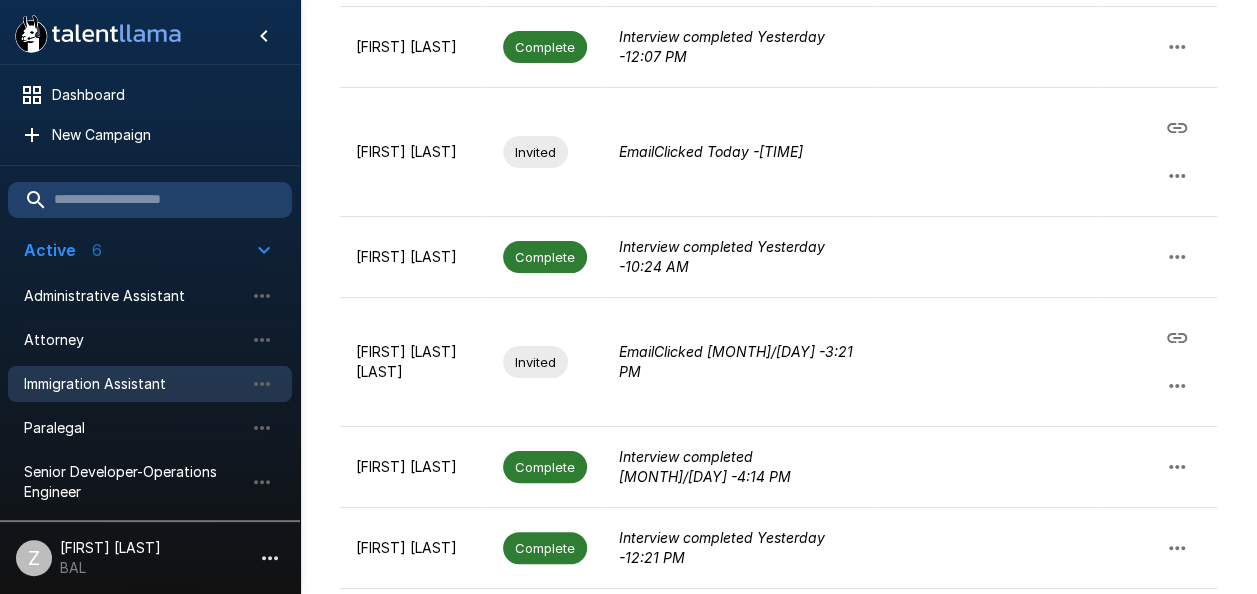 scroll, scrollTop: 0, scrollLeft: 0, axis: both 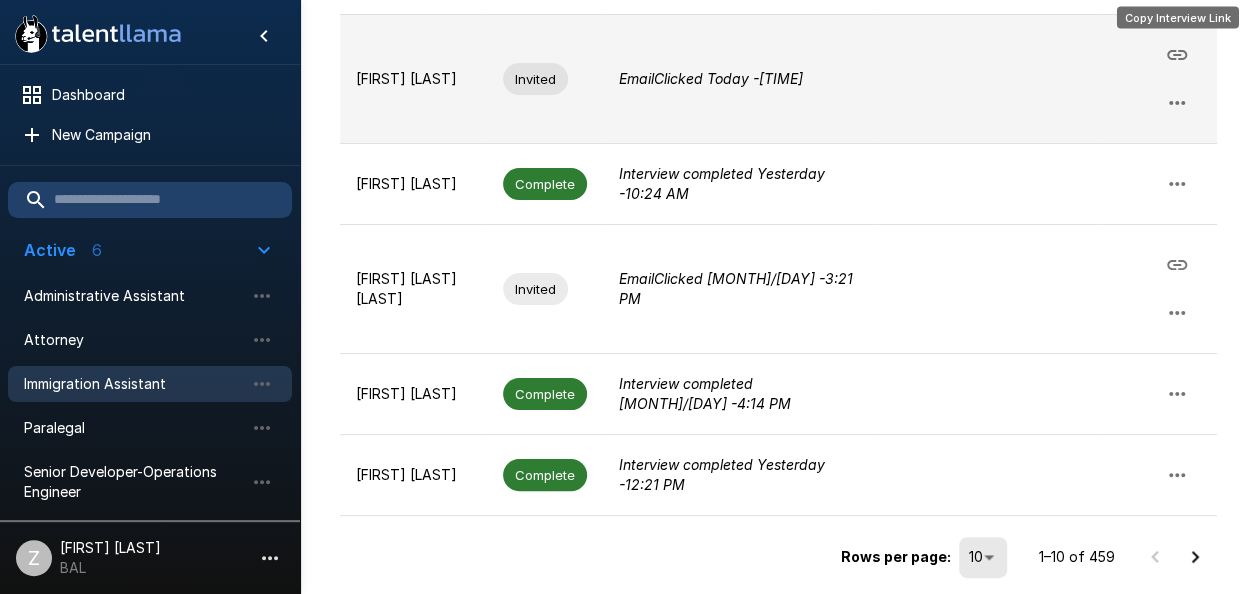 click 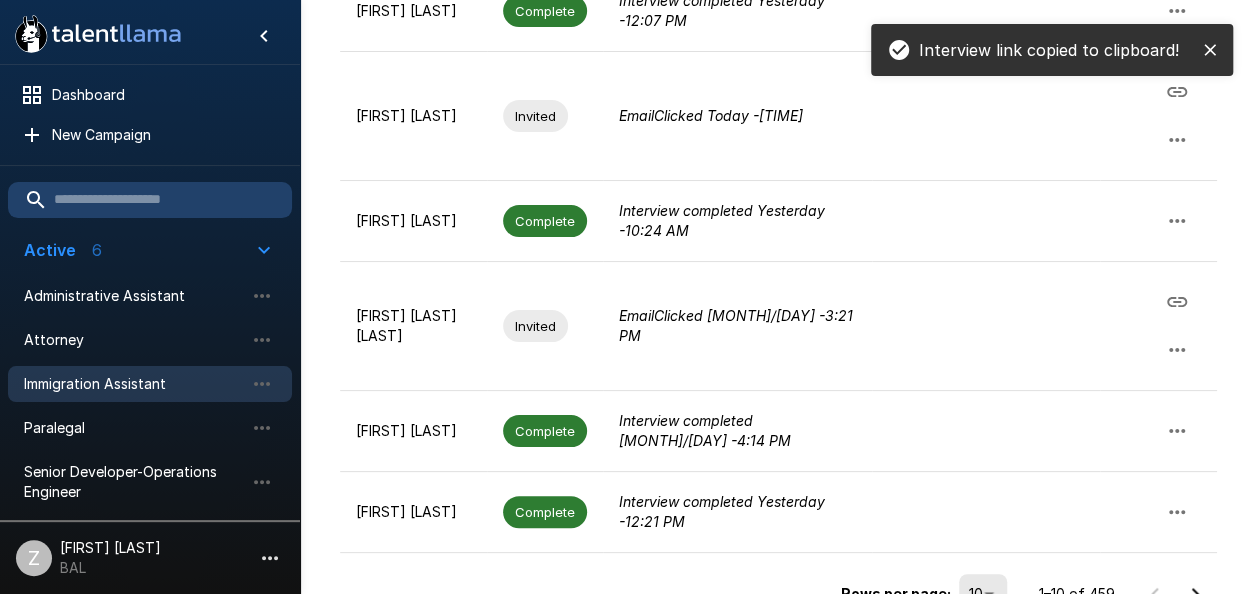scroll, scrollTop: 473, scrollLeft: 0, axis: vertical 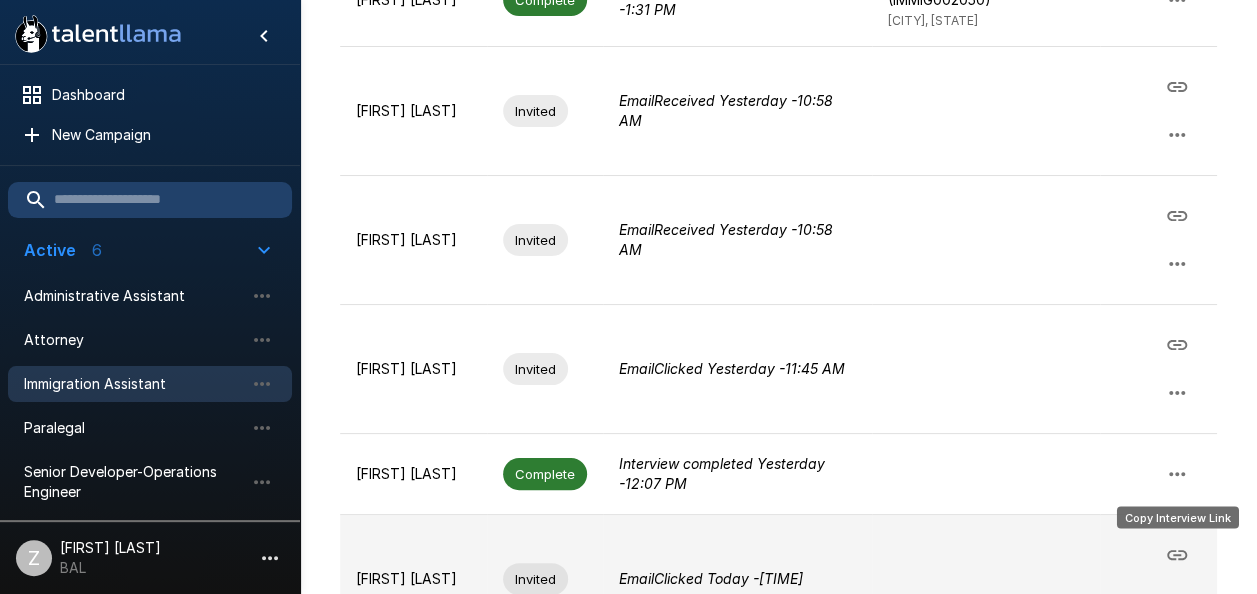 click 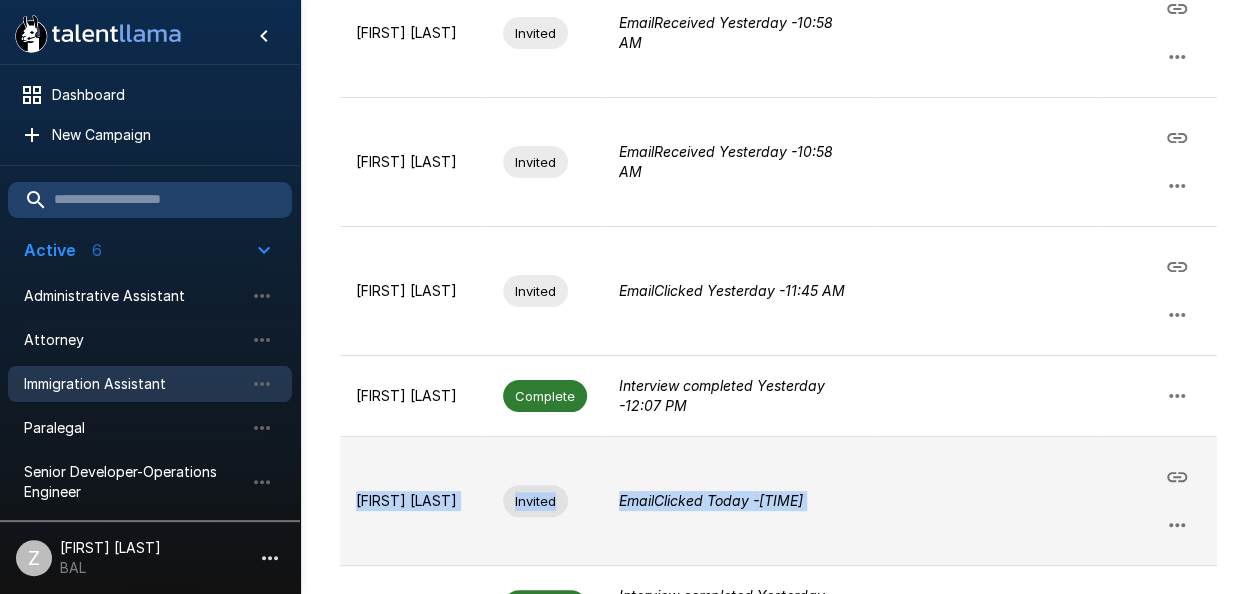 scroll, scrollTop: 587, scrollLeft: 0, axis: vertical 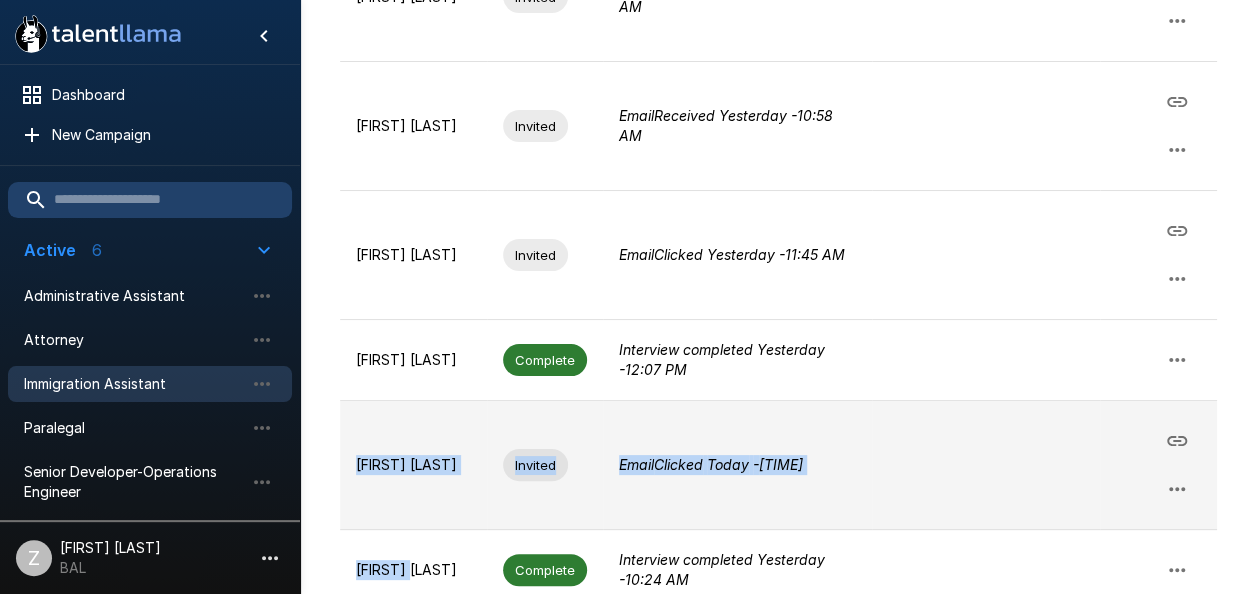 drag, startPoint x: 355, startPoint y: 563, endPoint x: 436, endPoint y: 491, distance: 108.37435 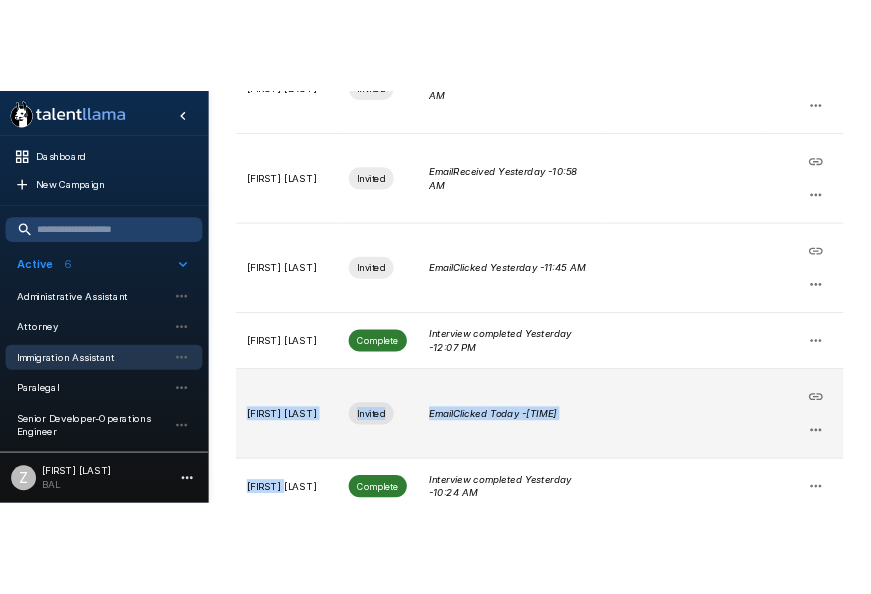 scroll, scrollTop: 0, scrollLeft: 0, axis: both 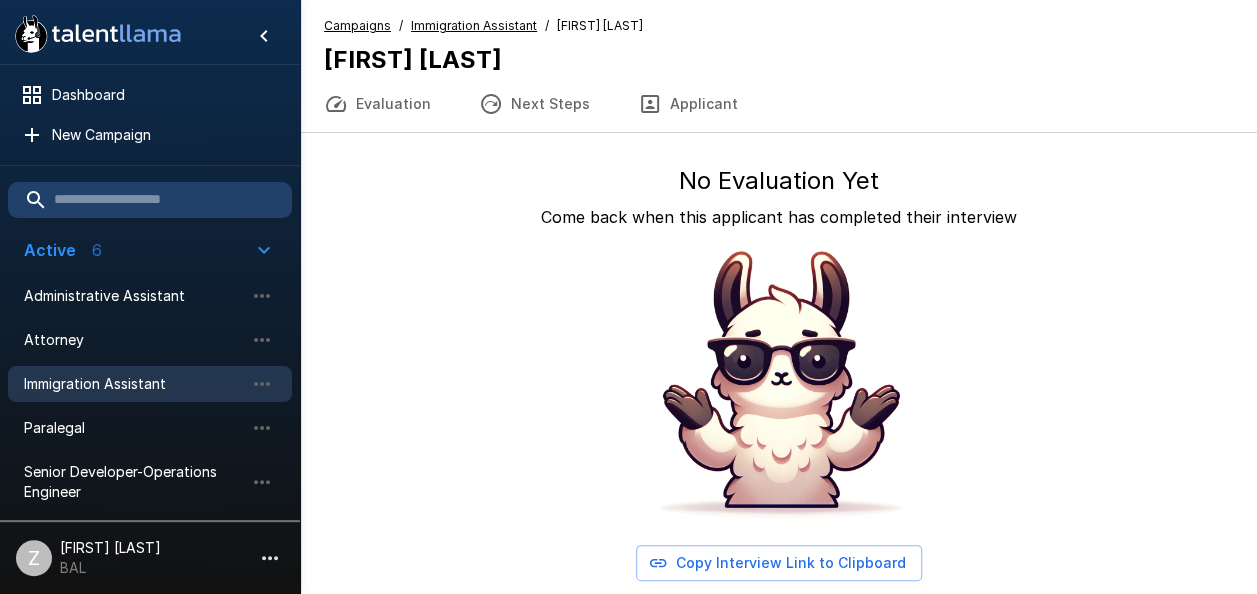 drag, startPoint x: 552, startPoint y: 53, endPoint x: 304, endPoint y: 64, distance: 248.24384 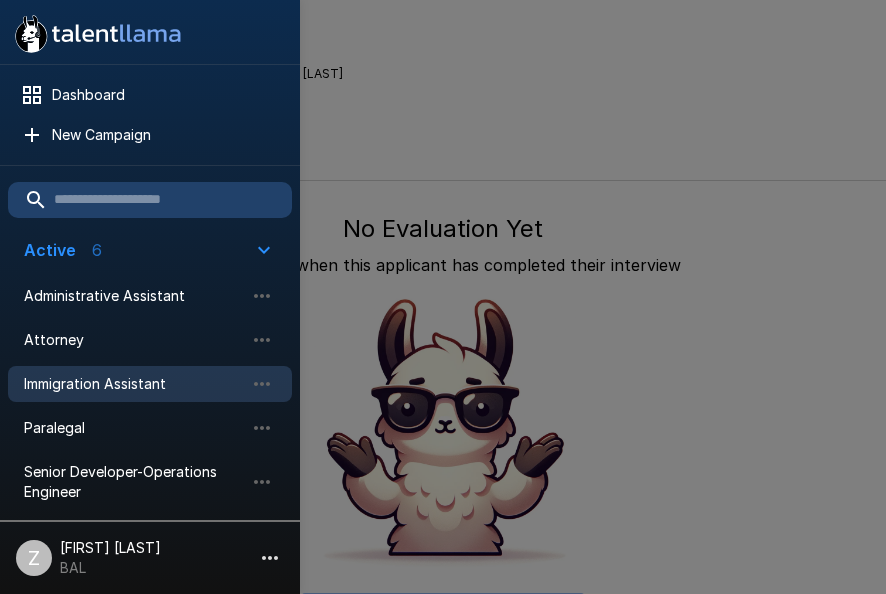 click at bounding box center (443, 297) 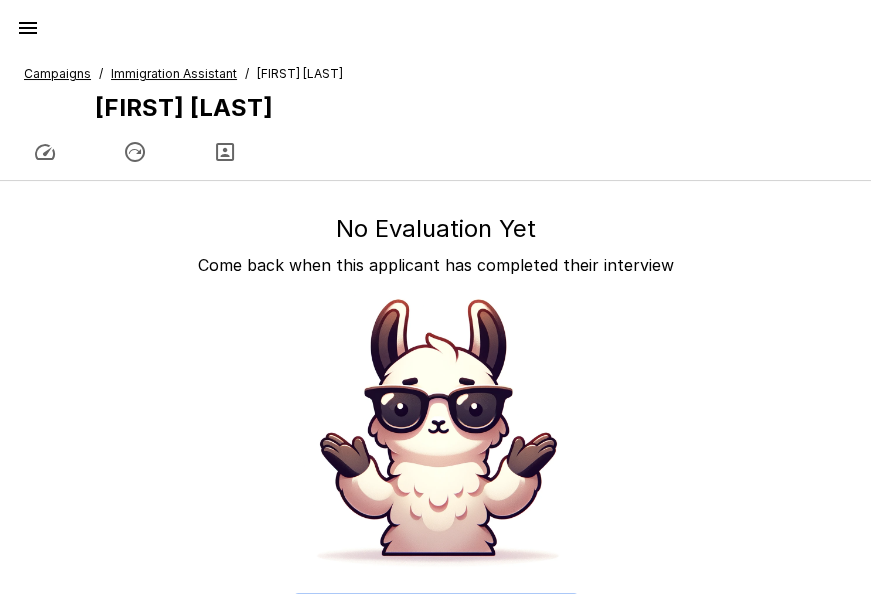 drag, startPoint x: 309, startPoint y: 118, endPoint x: 82, endPoint y: 114, distance: 227.03523 